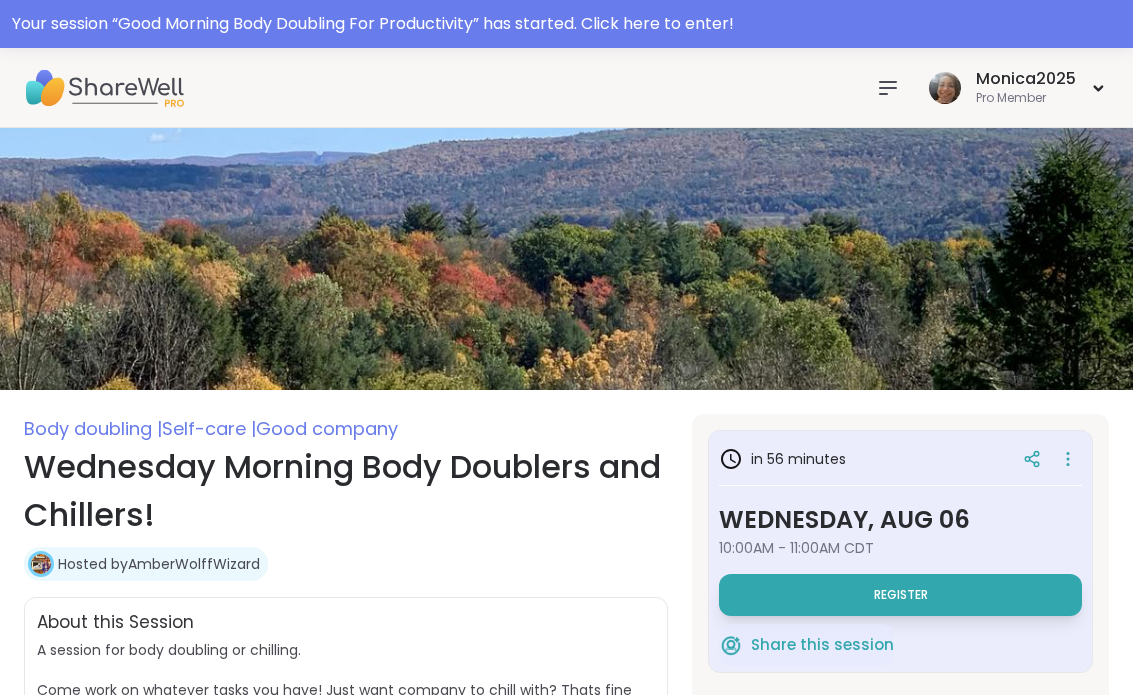 scroll, scrollTop: 0, scrollLeft: 0, axis: both 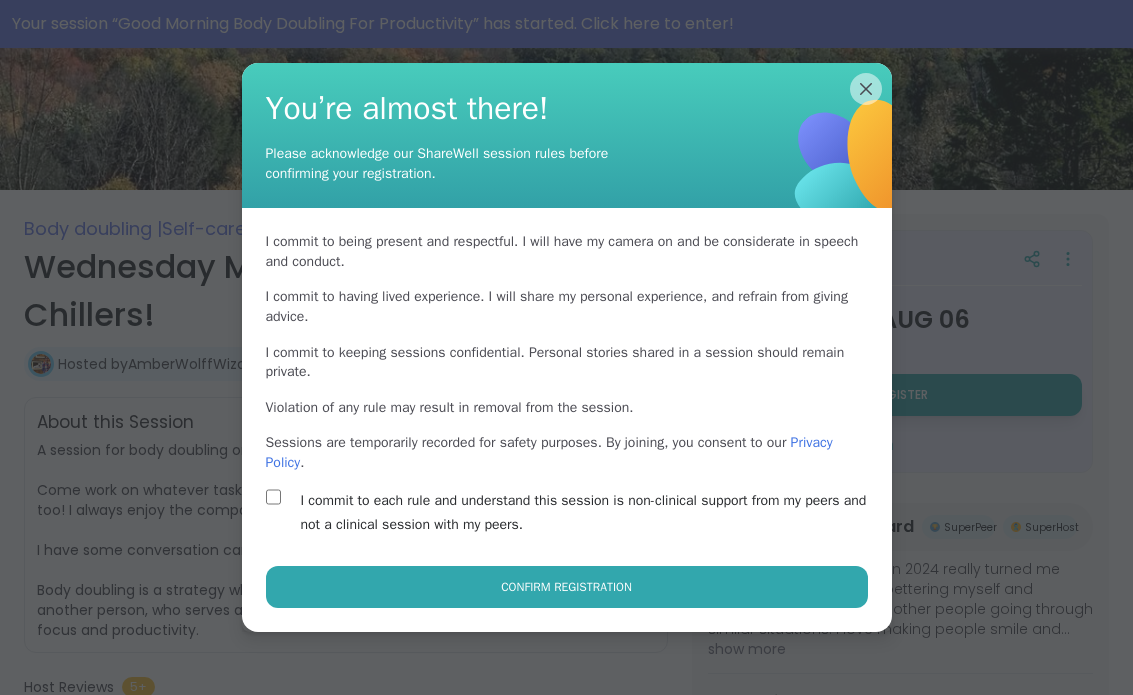 click on "Confirm Registration" at bounding box center [567, 587] 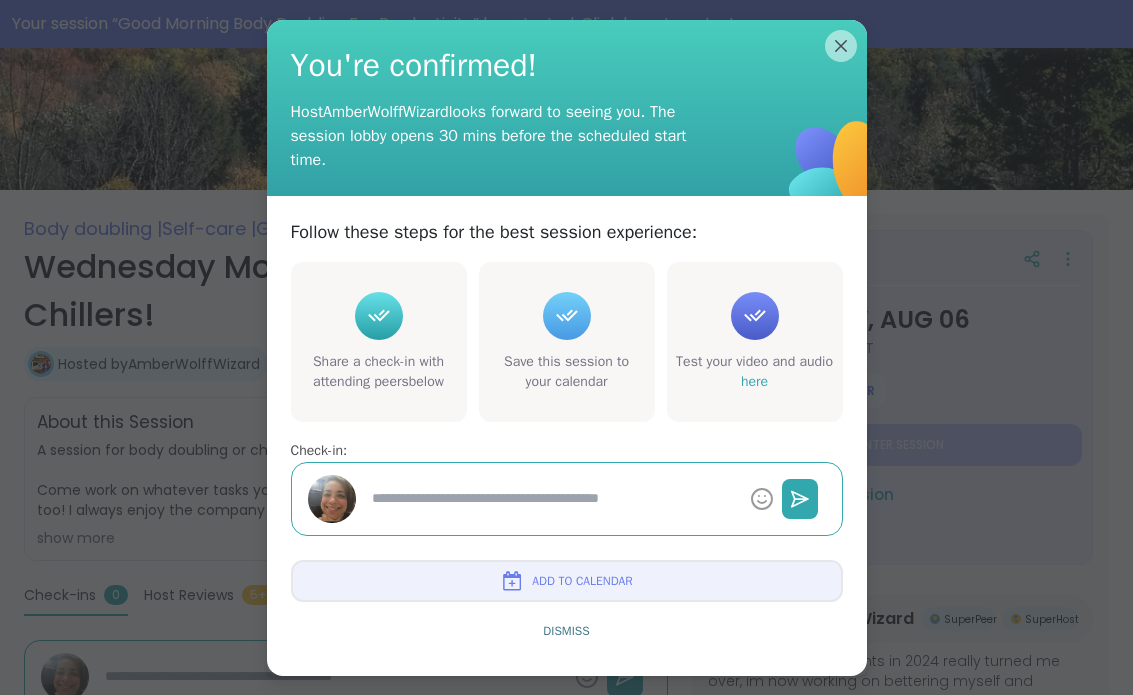 click on "Add to Calendar" at bounding box center [582, 581] 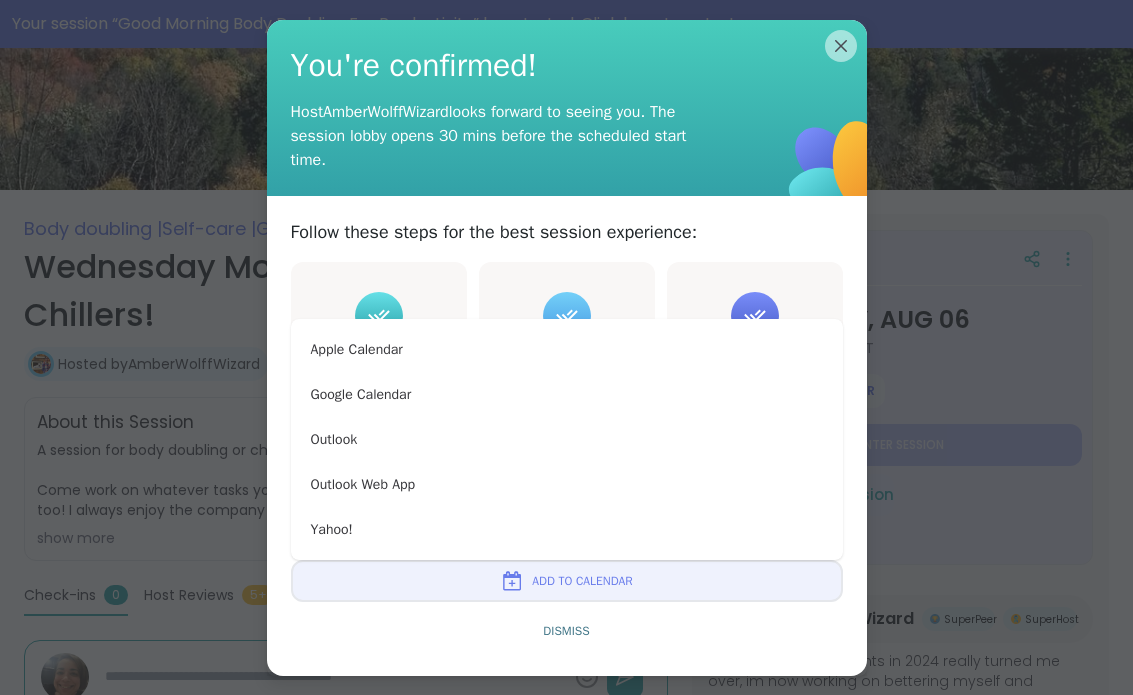 click on "Google Calendar" at bounding box center (567, 394) 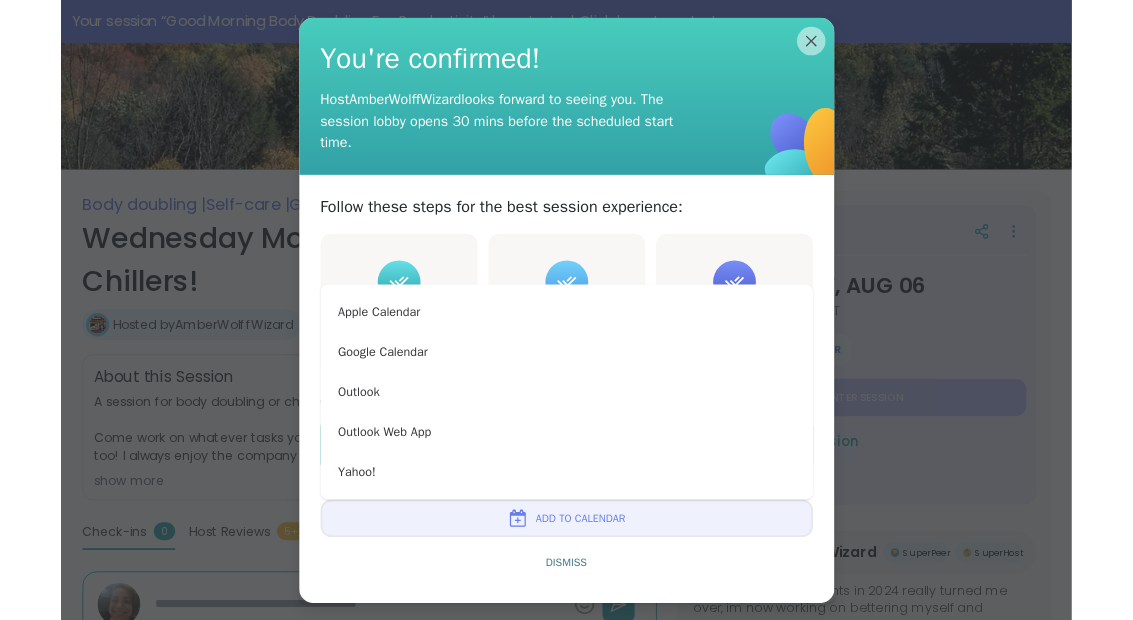 scroll, scrollTop: 280, scrollLeft: 0, axis: vertical 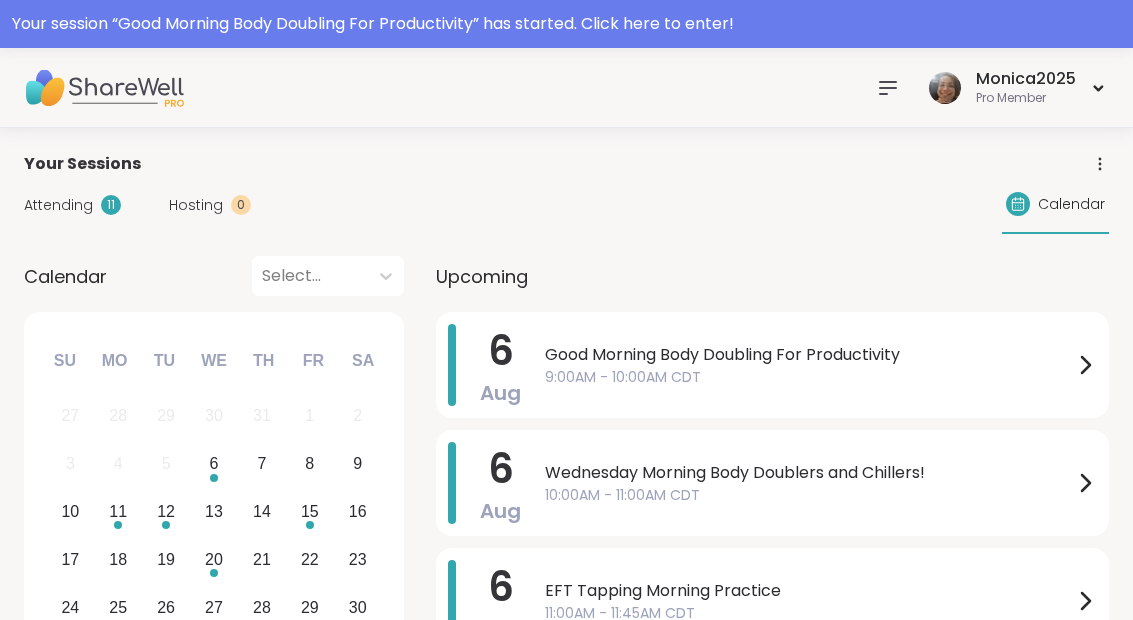 click on "9:00AM - 10:00AM CDT" at bounding box center (809, 377) 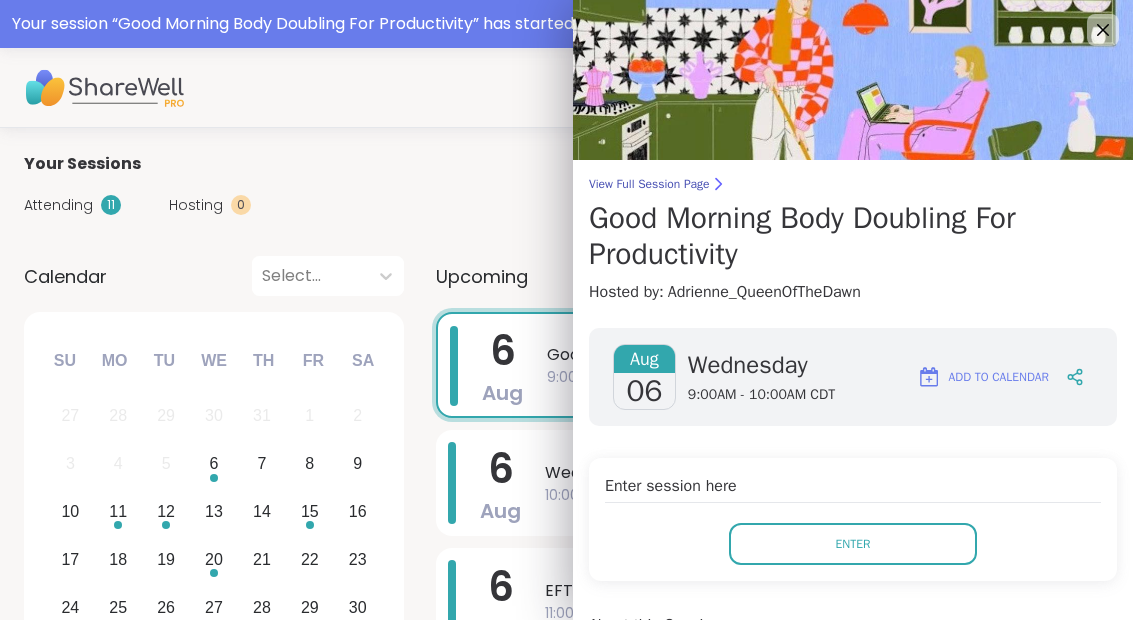click on "Enter" at bounding box center [853, 544] 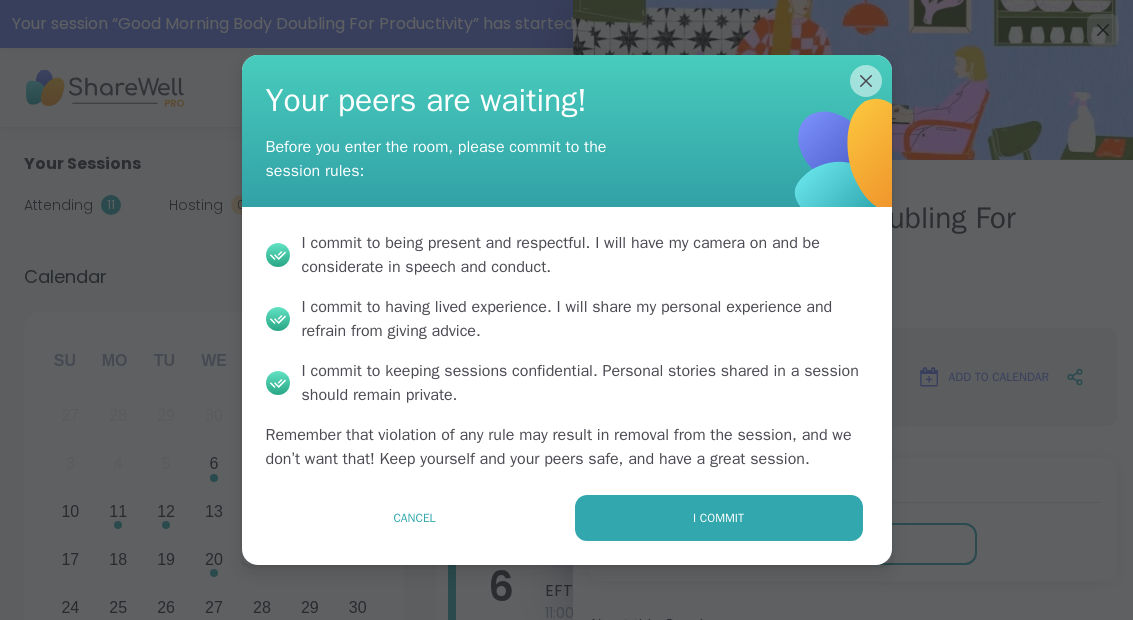 click on "I commit" at bounding box center (719, 518) 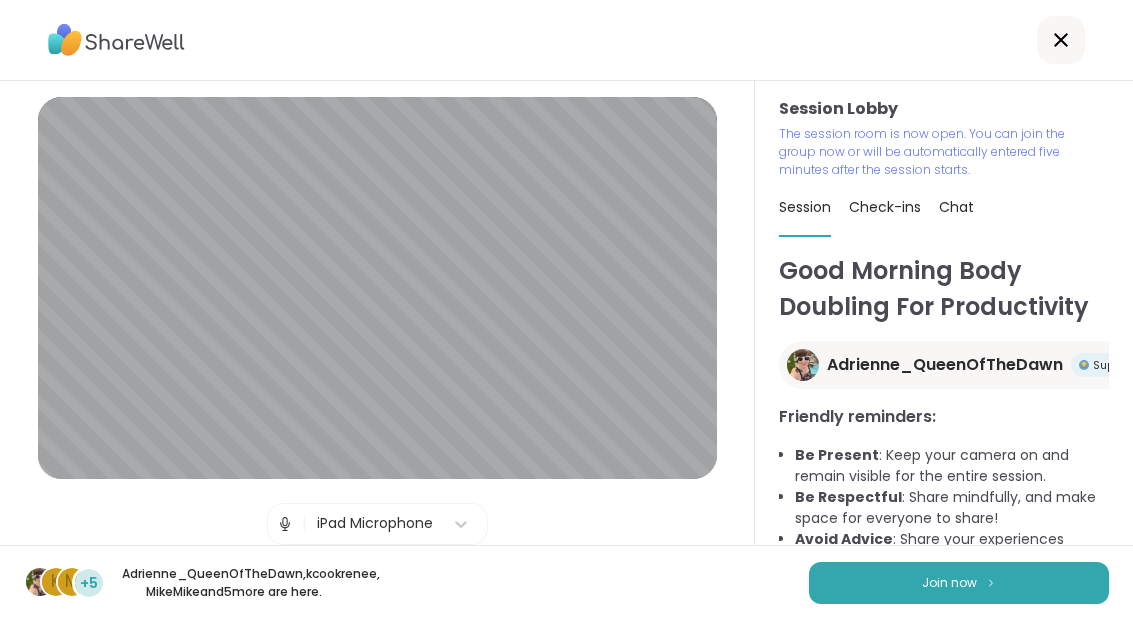 click on "Join now" at bounding box center [959, 583] 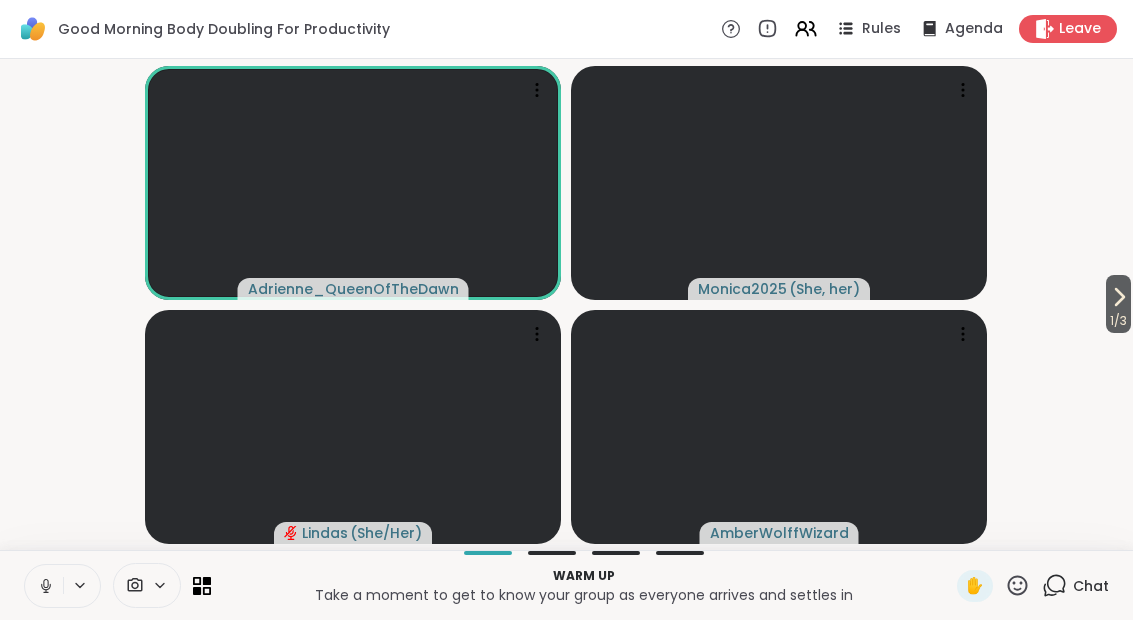 click on "1  /  3" at bounding box center (1118, 321) 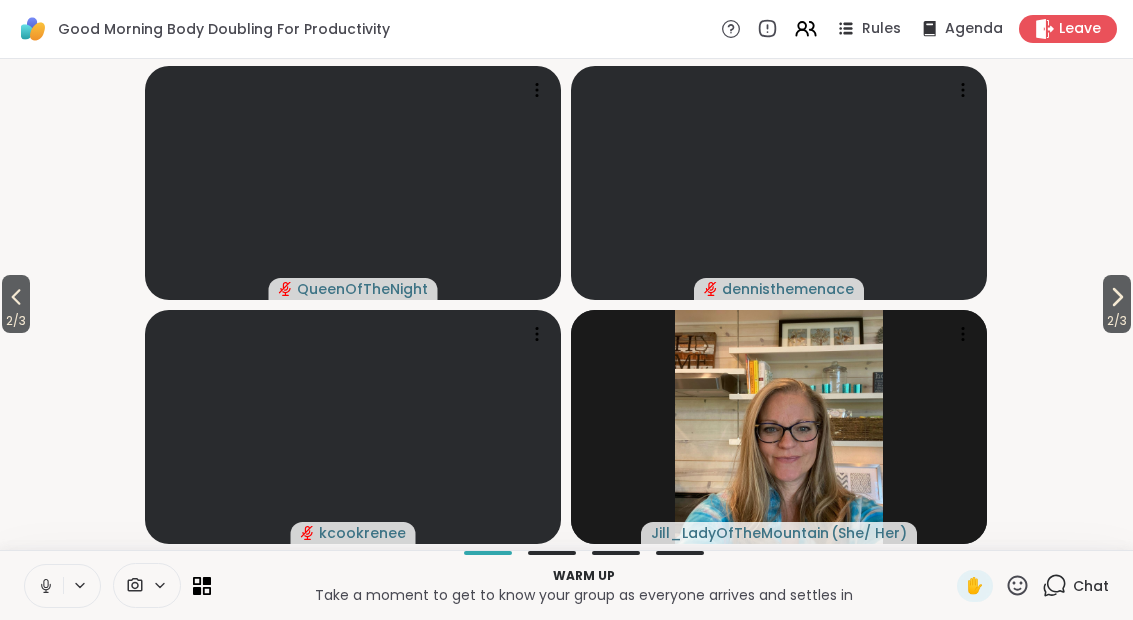 click on "2  /  3" at bounding box center (16, 304) 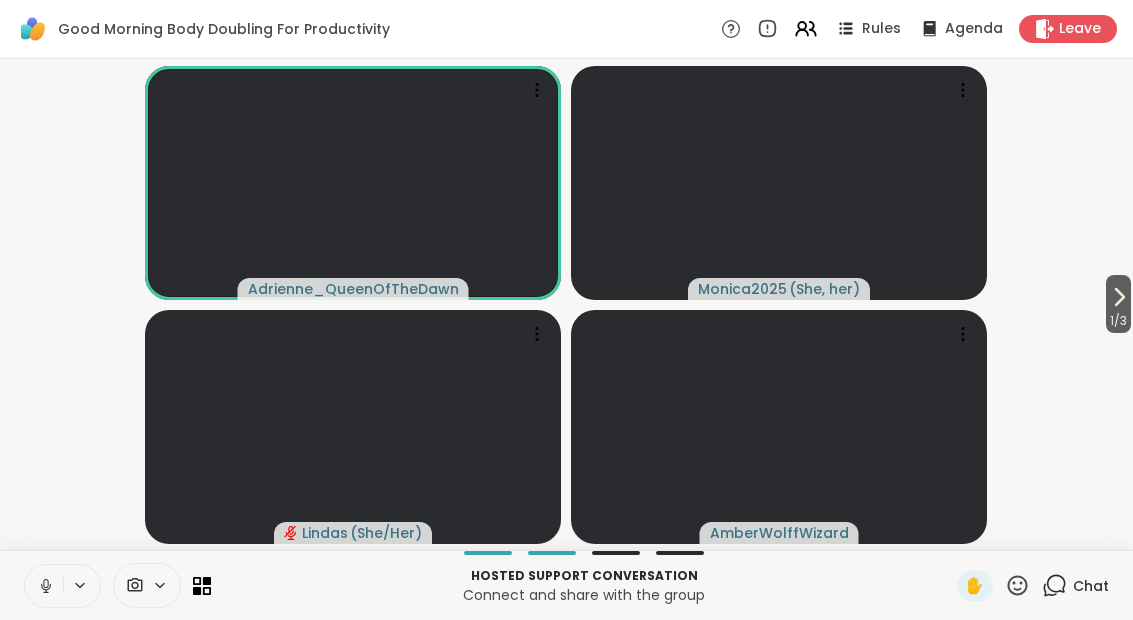 click 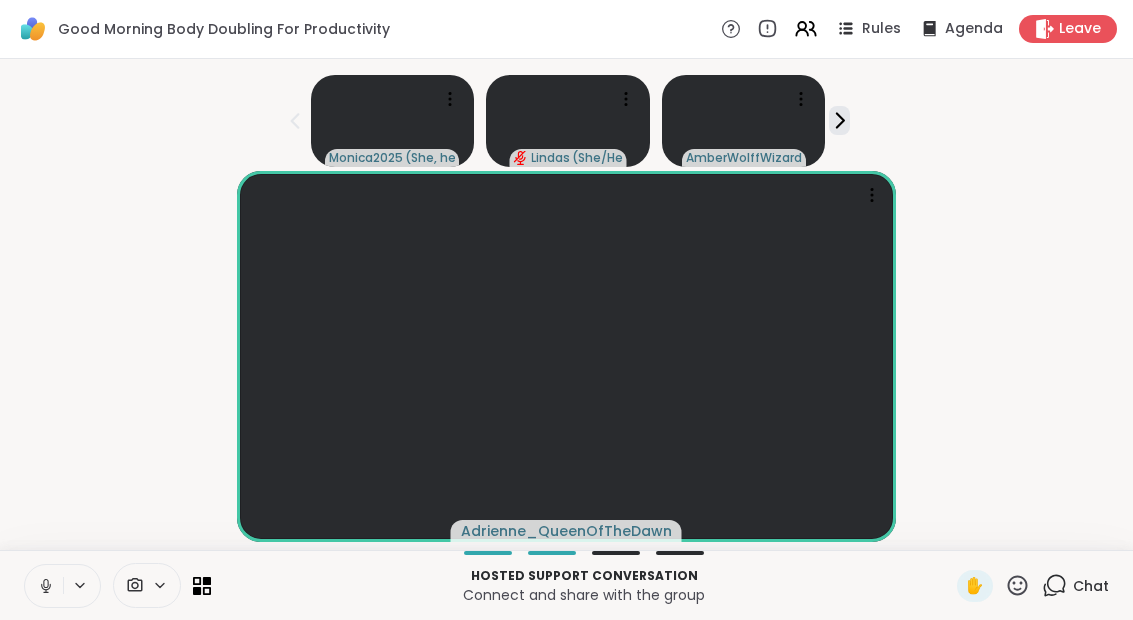 click at bounding box center (44, 586) 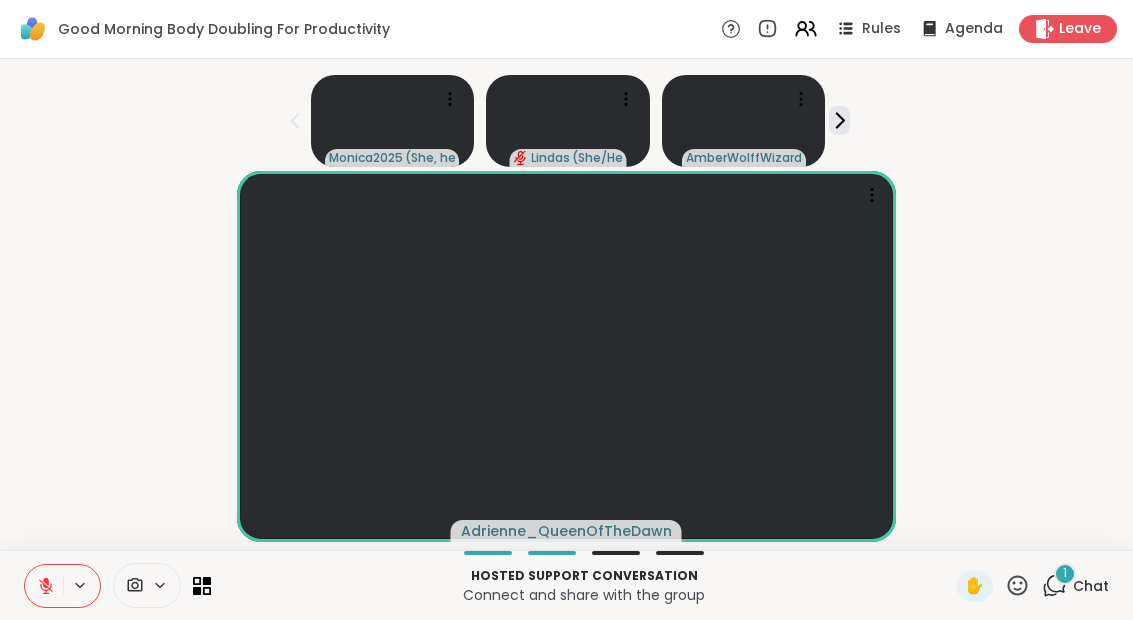 click on "1 Chat" at bounding box center [1075, 586] 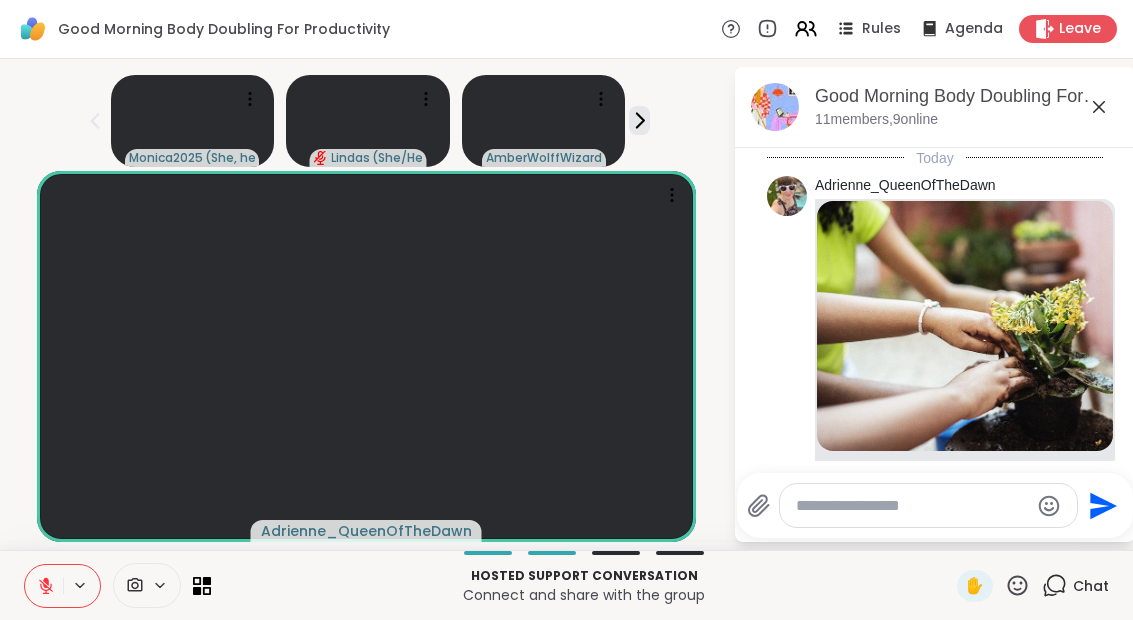 scroll, scrollTop: 2628, scrollLeft: 0, axis: vertical 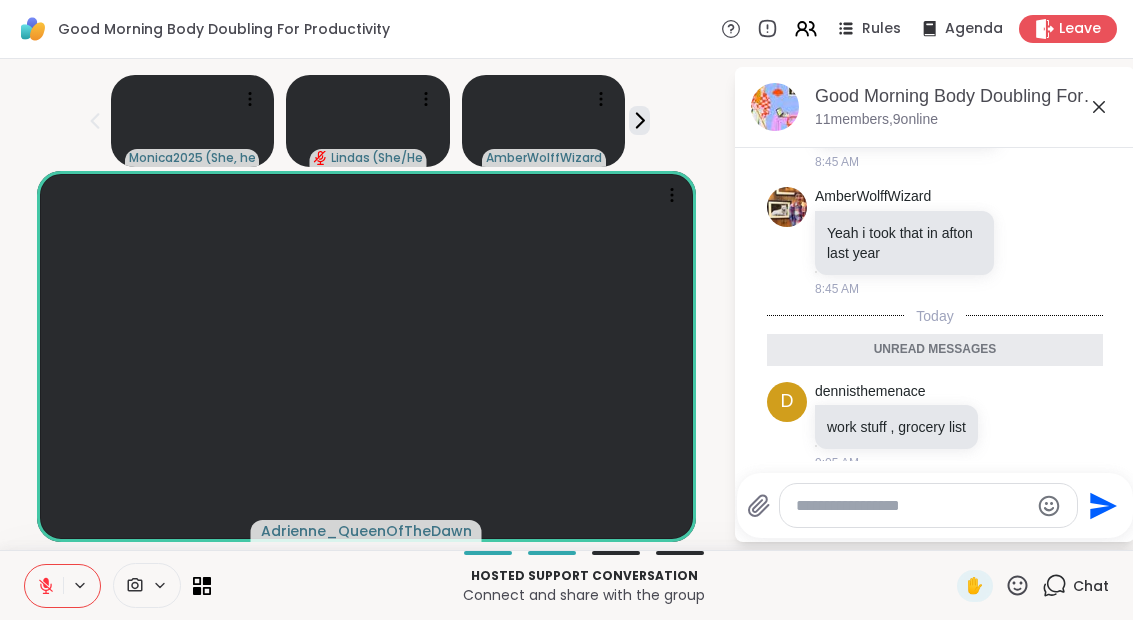 click 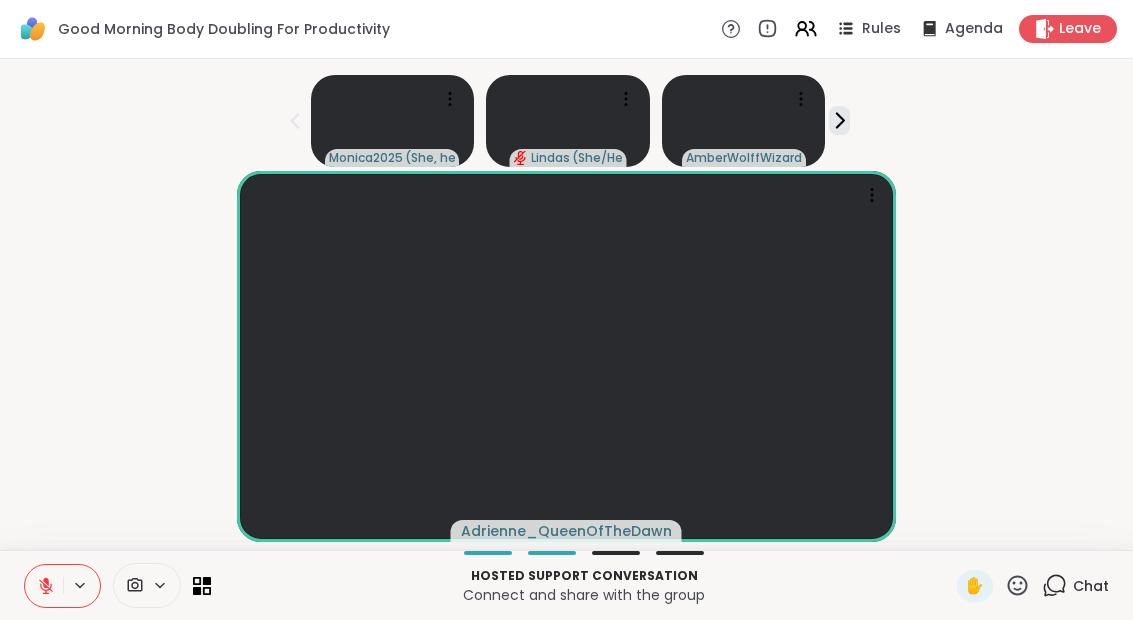 click at bounding box center [44, 586] 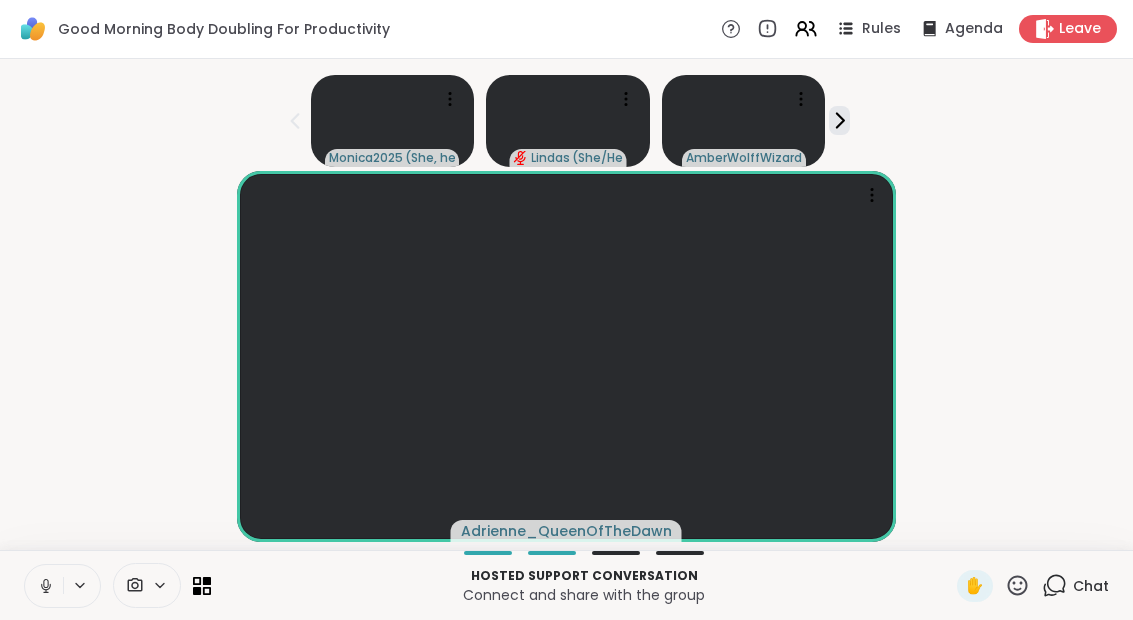 click at bounding box center (44, 586) 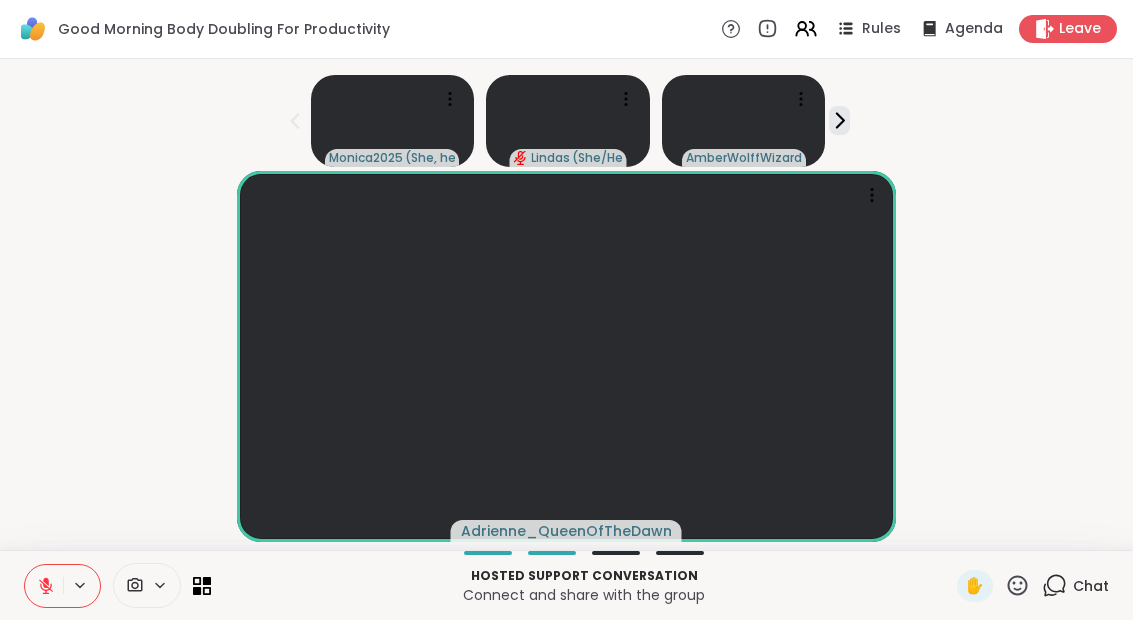 click 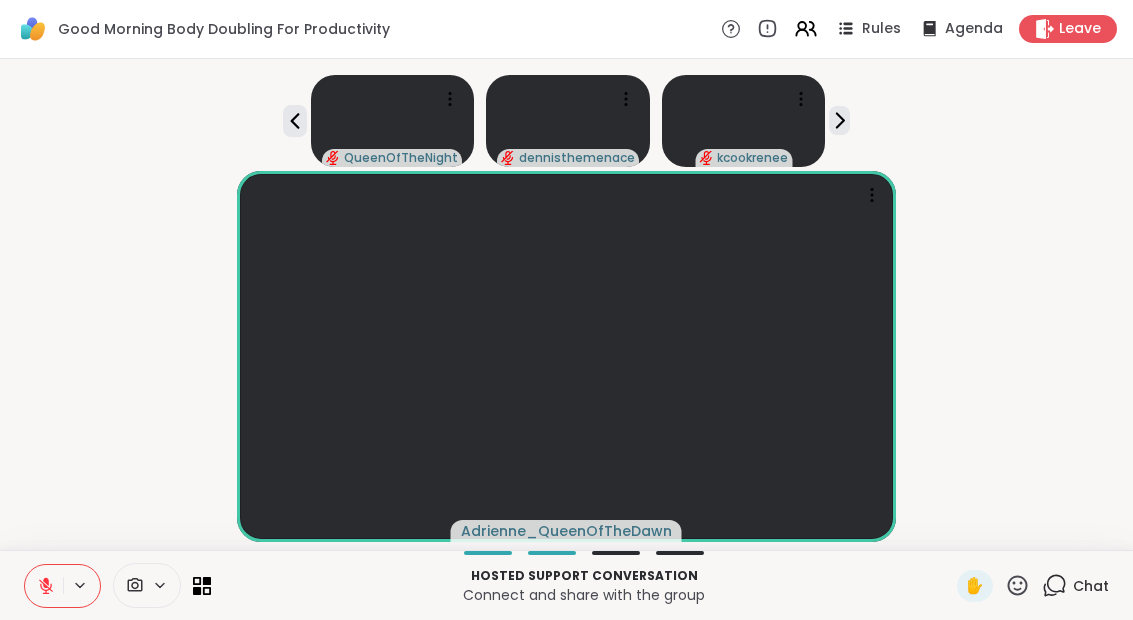 click 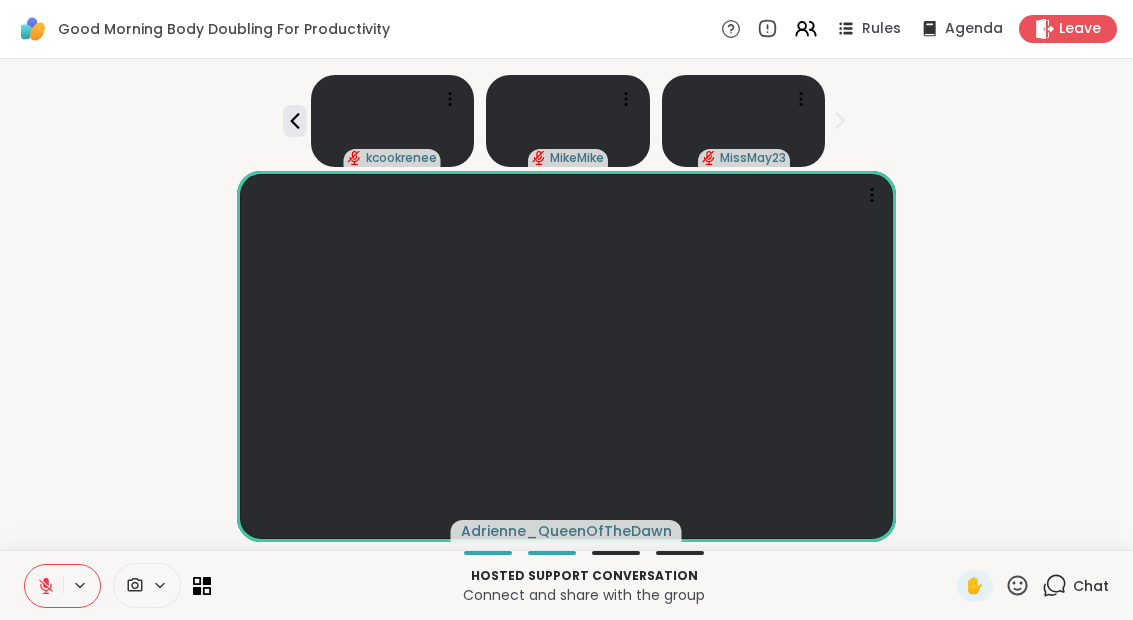 click 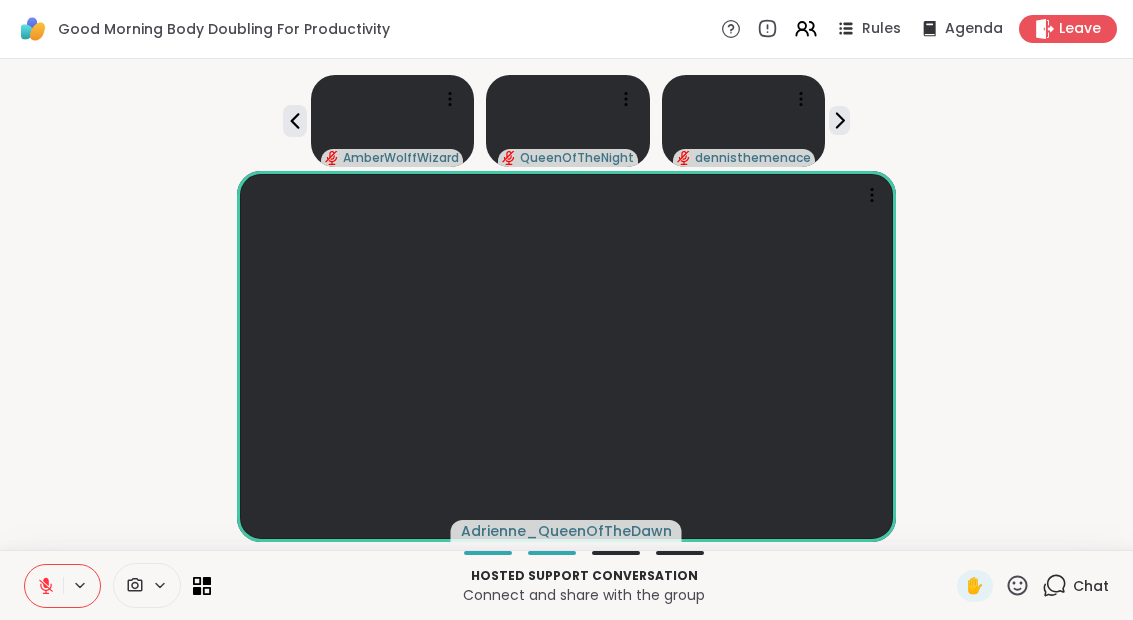 click on "[PERSON][PERSON] [PERSON] [PERSON]" at bounding box center (566, 117) 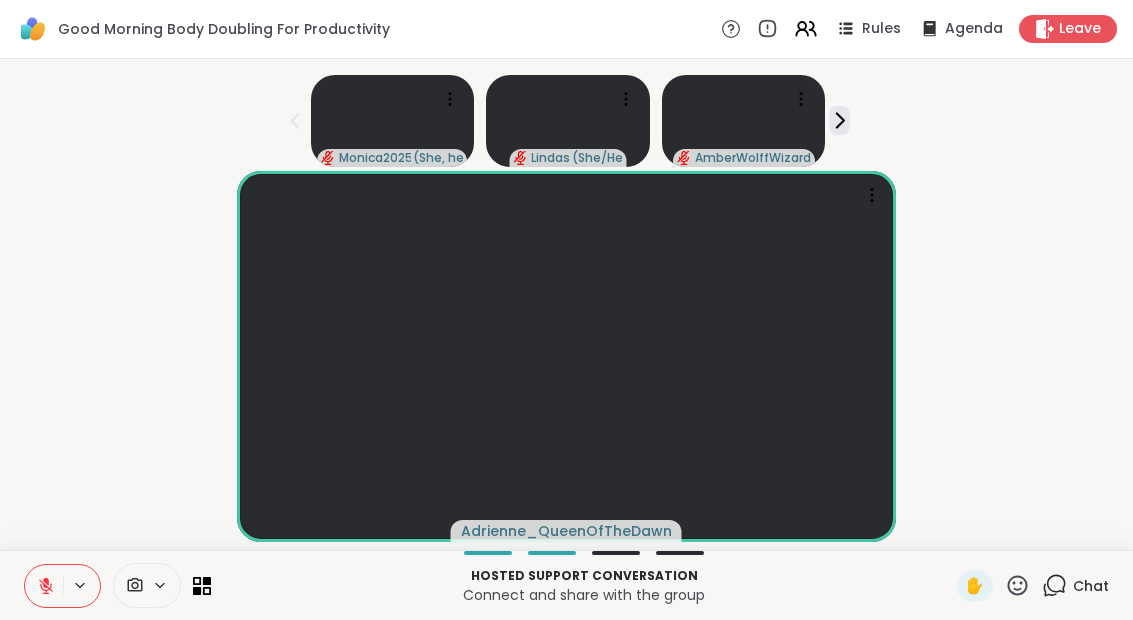 click 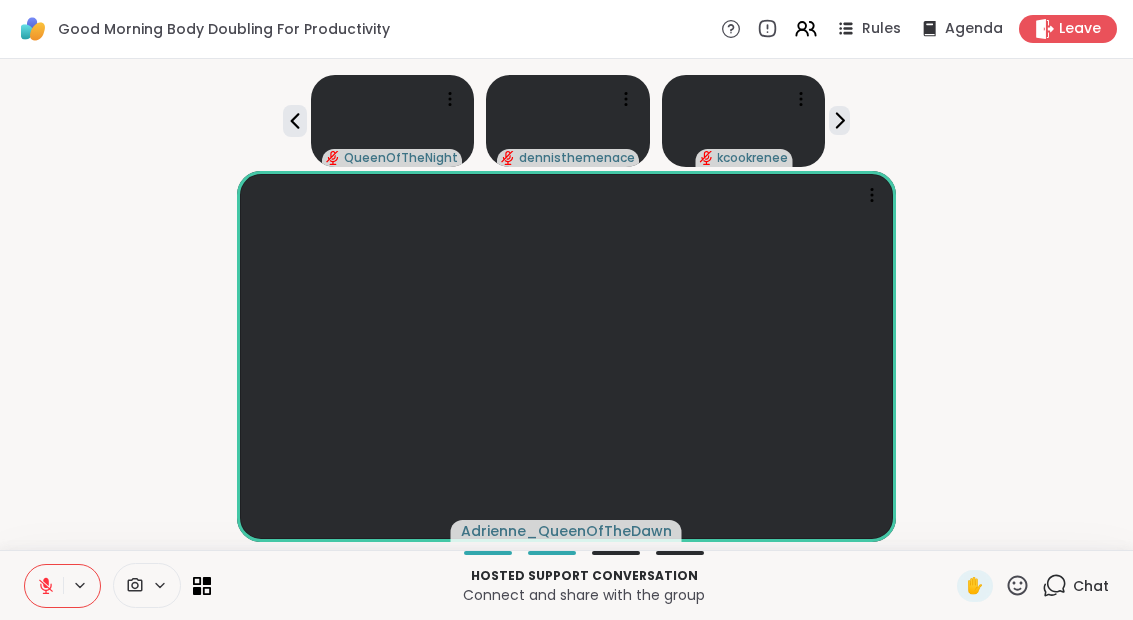 click on "[PERSON] [PERSON] [PERSON]" at bounding box center (566, 117) 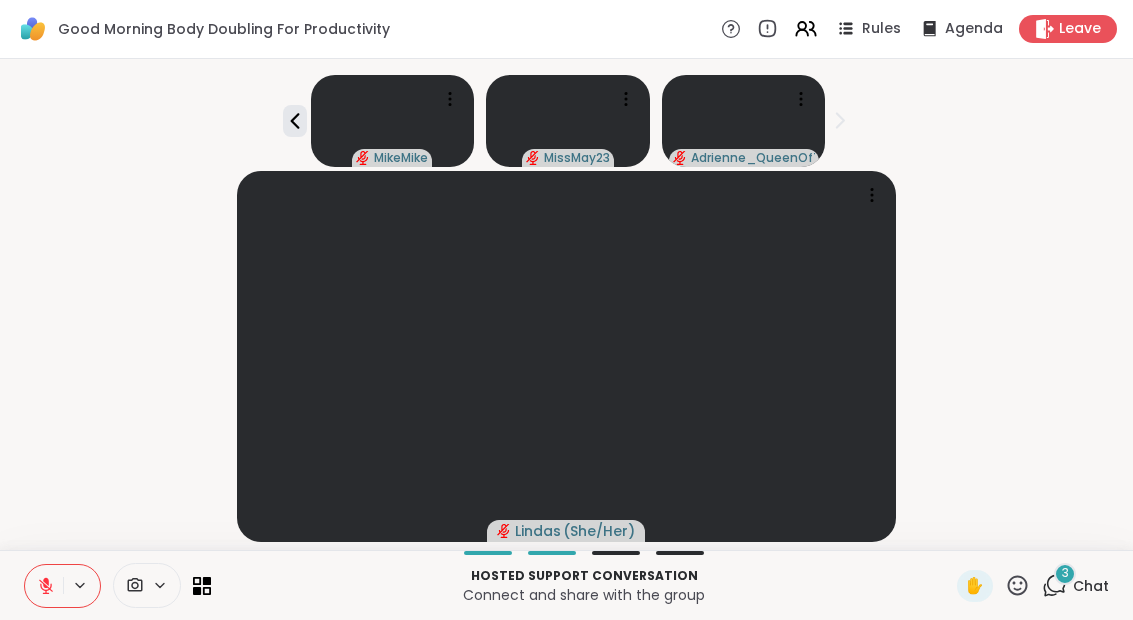 click on "[FIRST] [LAST] [MONTH][NUMBER] [PERSON]" at bounding box center [566, 117] 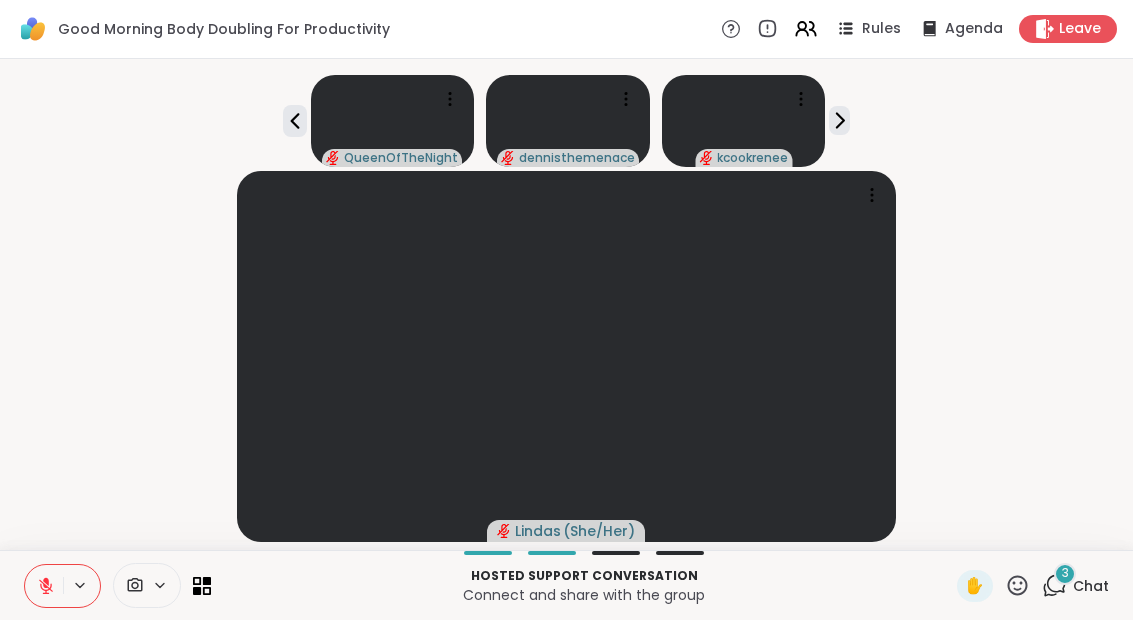 click on "[PERSON] [PERSON] [PERSON]" at bounding box center [566, 117] 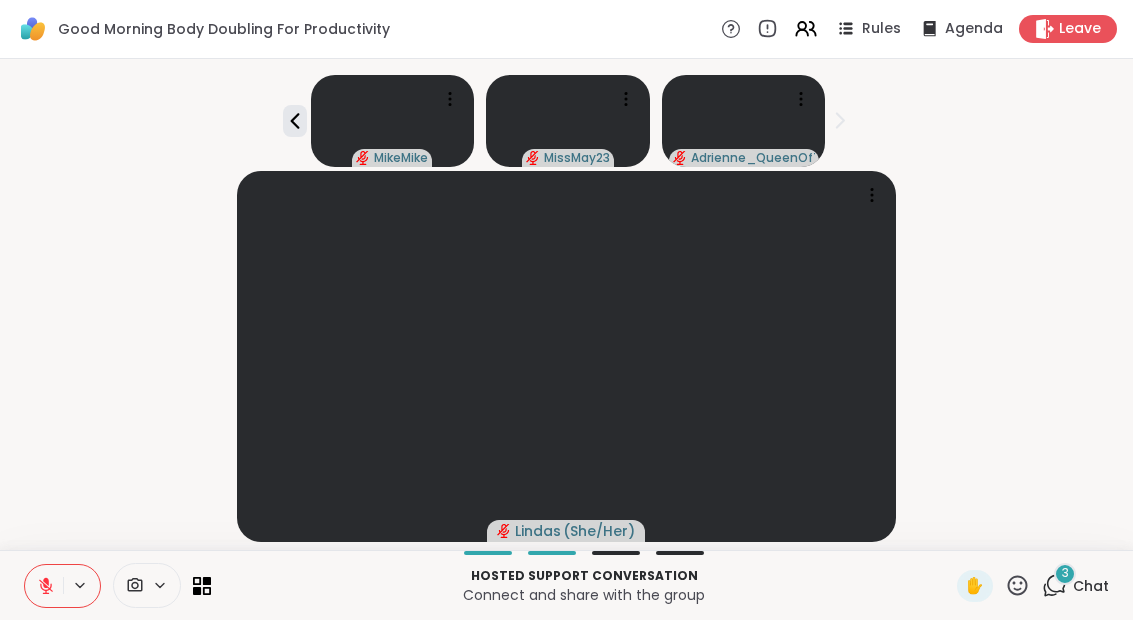click 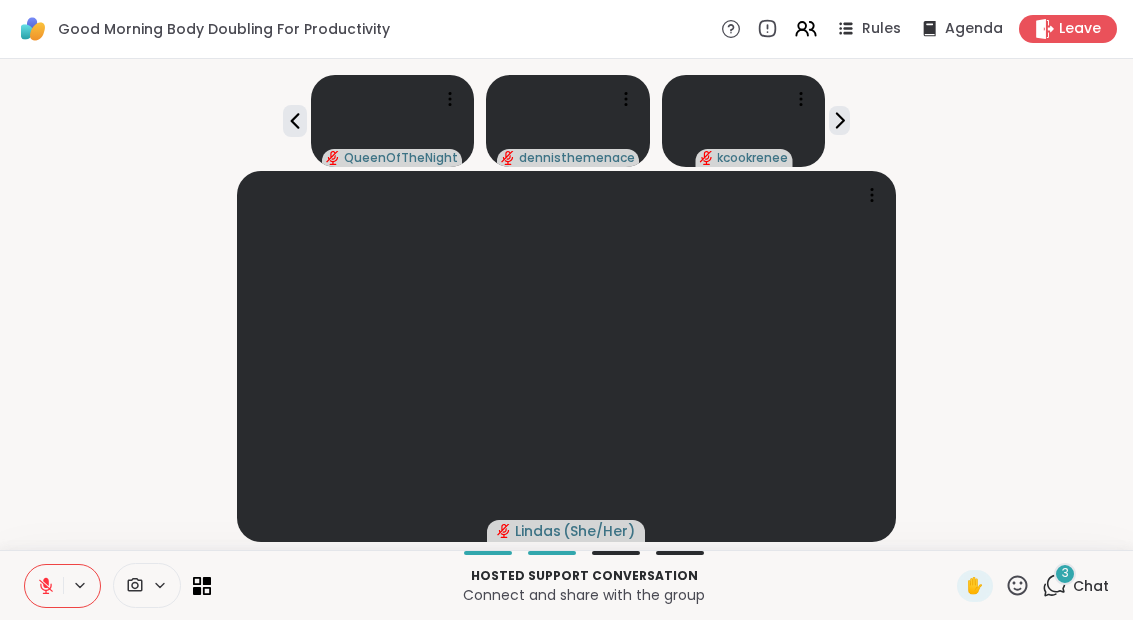 click 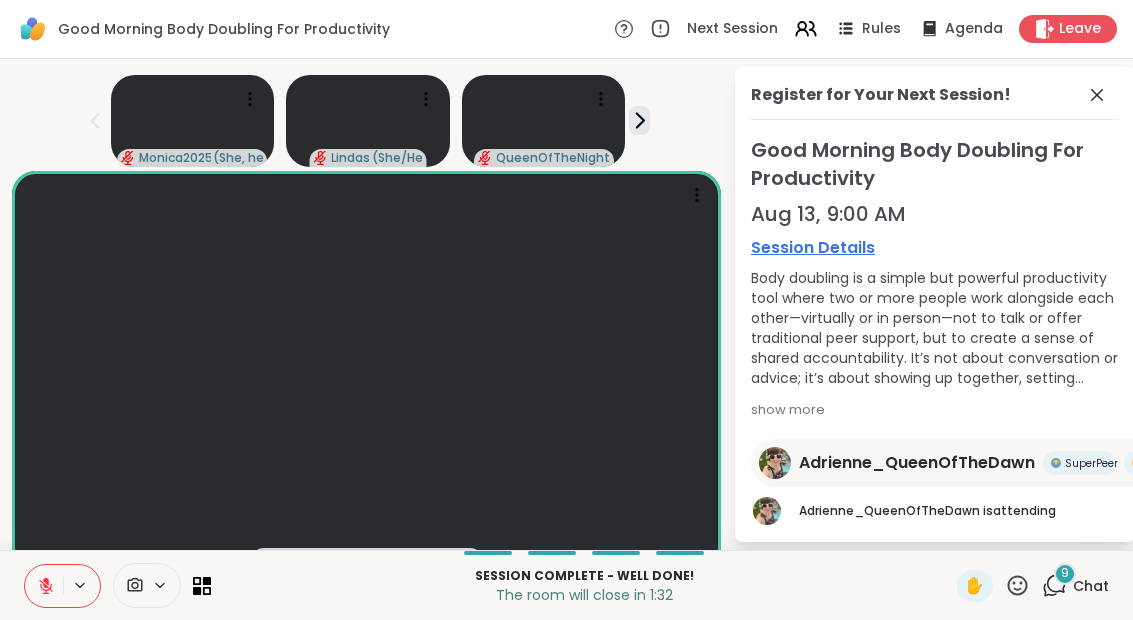 scroll, scrollTop: 0, scrollLeft: 0, axis: both 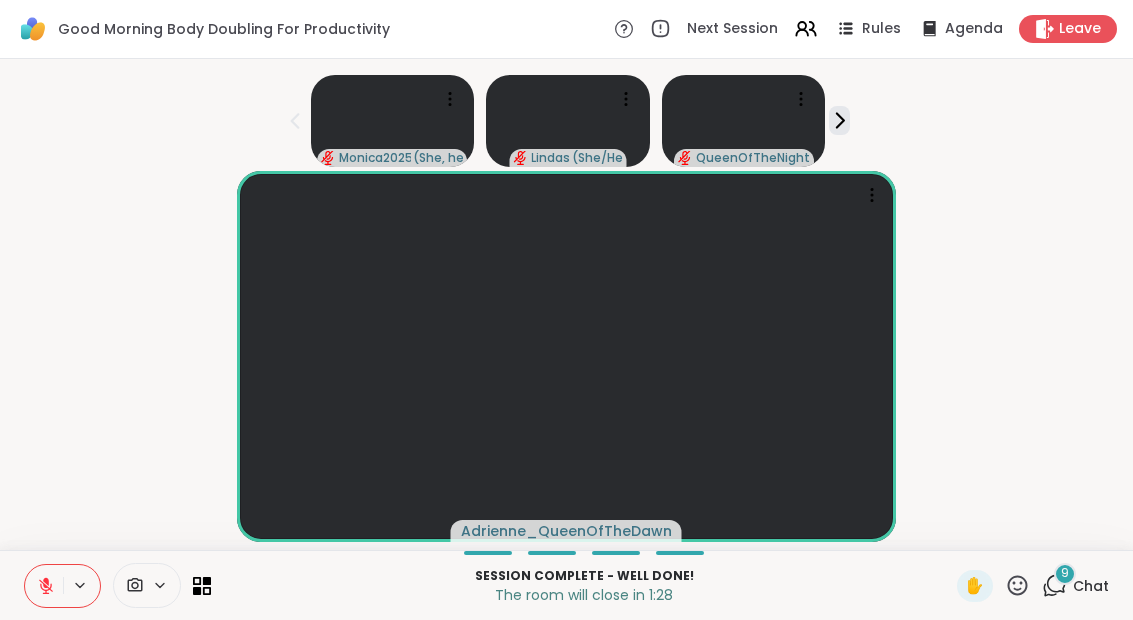 click on "9" at bounding box center (1065, 574) 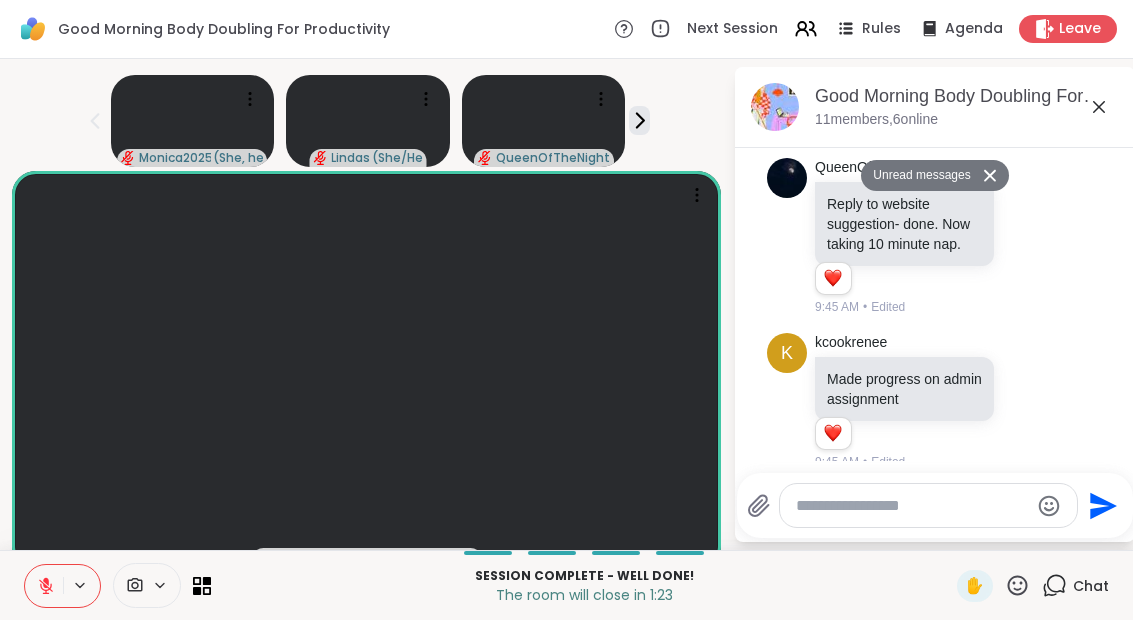 scroll, scrollTop: 3695, scrollLeft: 0, axis: vertical 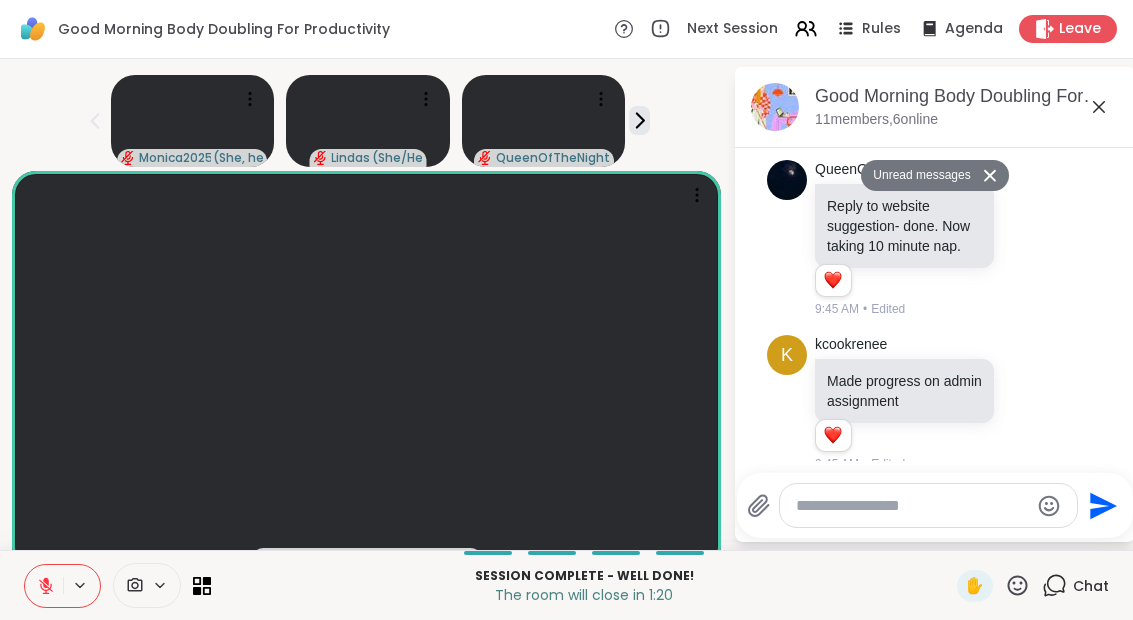 click 